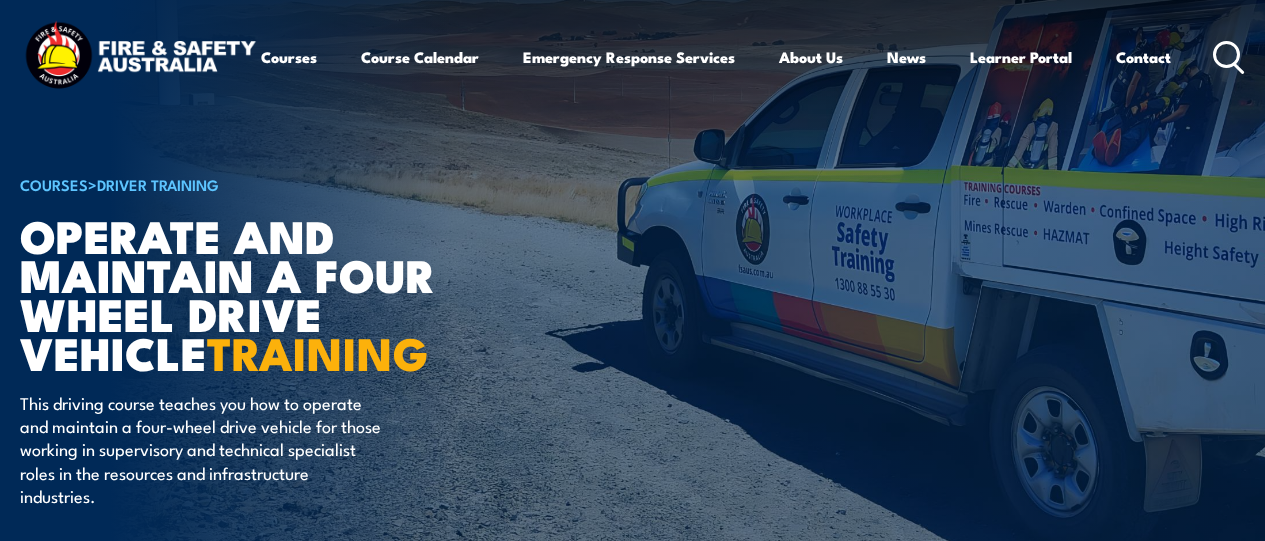 scroll, scrollTop: 0, scrollLeft: 0, axis: both 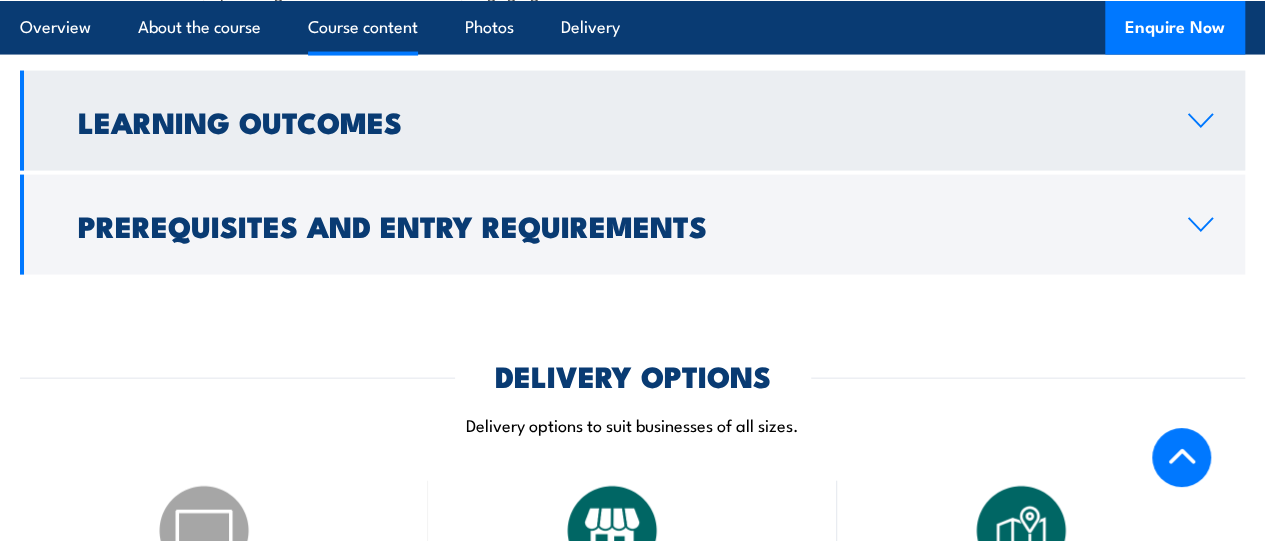 click 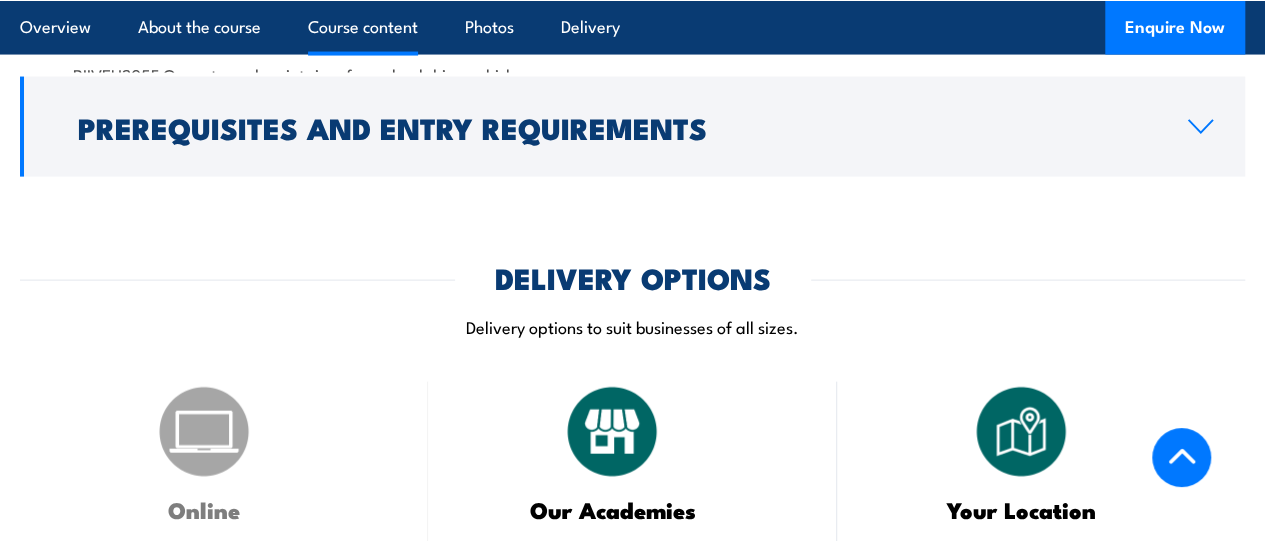 scroll, scrollTop: 1970, scrollLeft: 0, axis: vertical 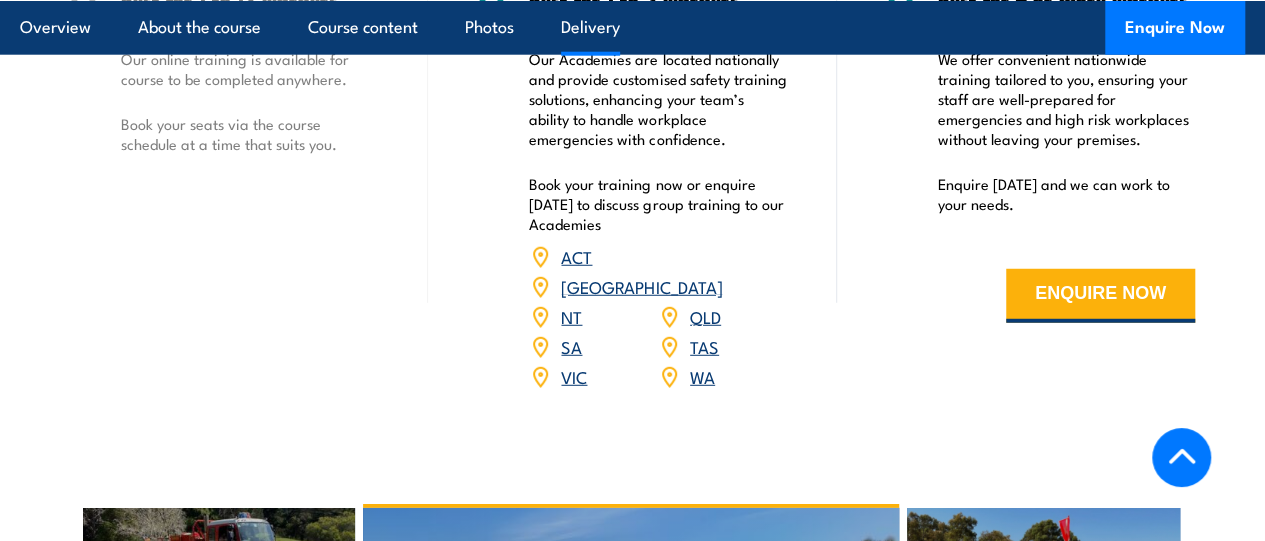 click on "VIC" at bounding box center [574, 376] 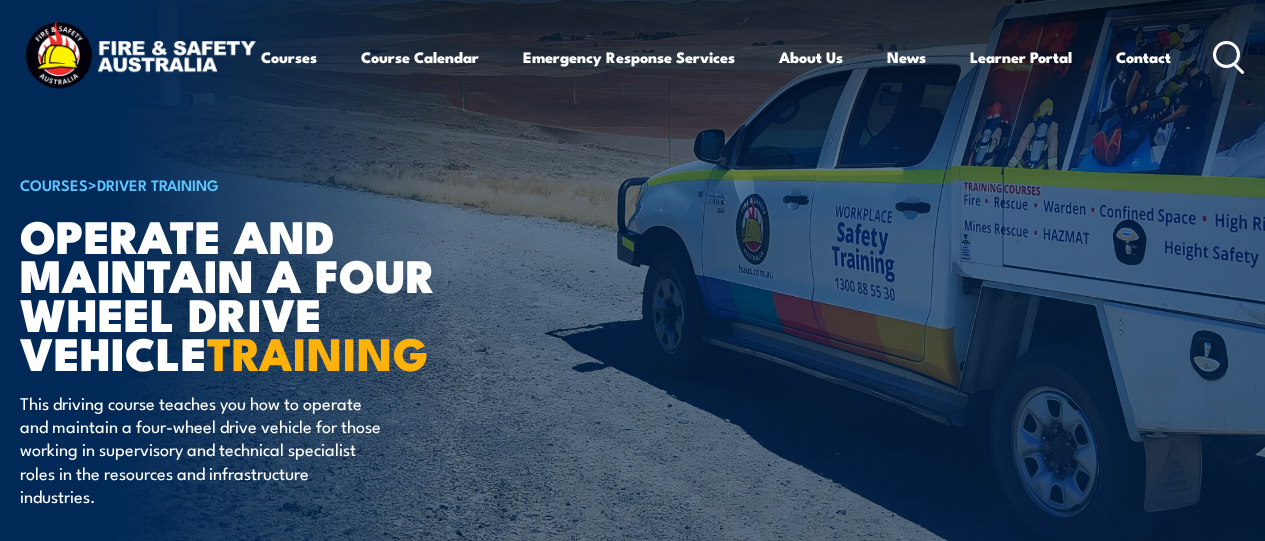 scroll, scrollTop: 0, scrollLeft: 0, axis: both 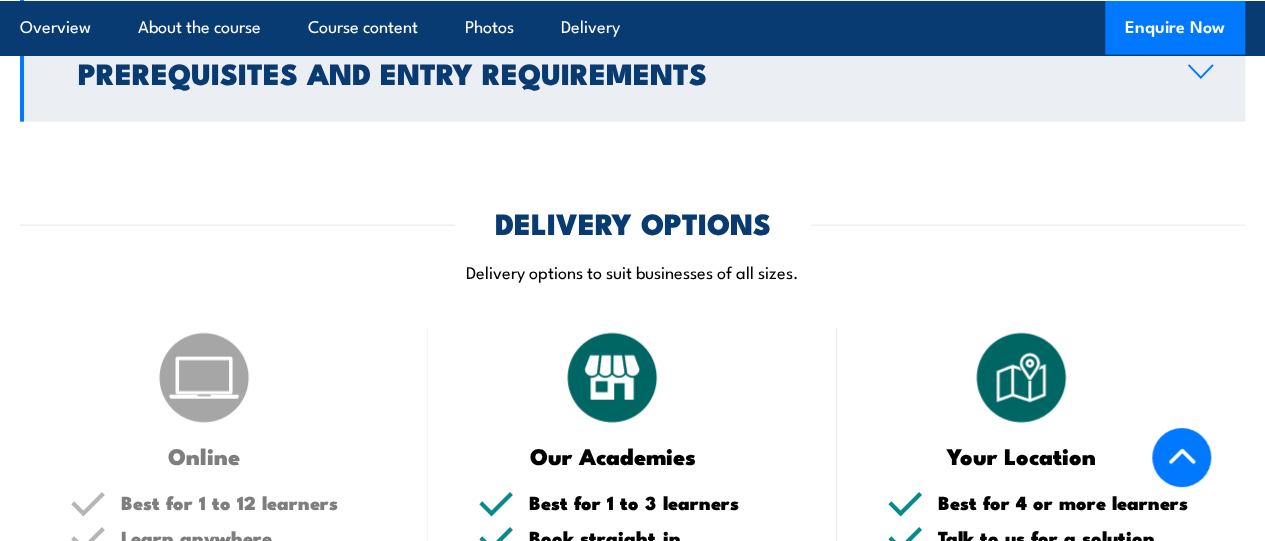 click 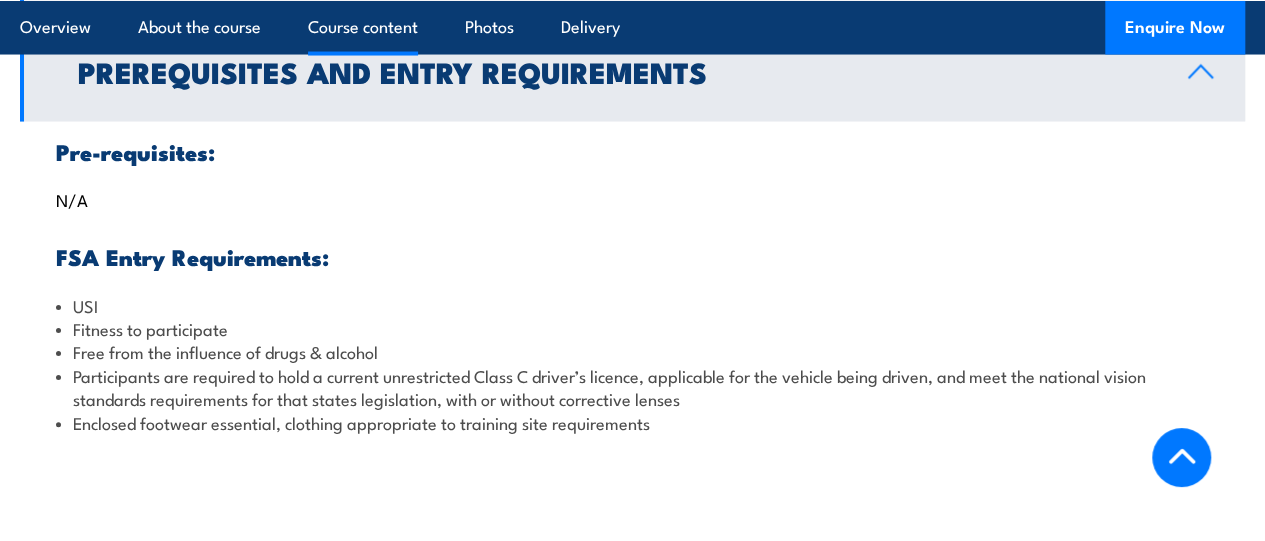 scroll, scrollTop: 1958, scrollLeft: 0, axis: vertical 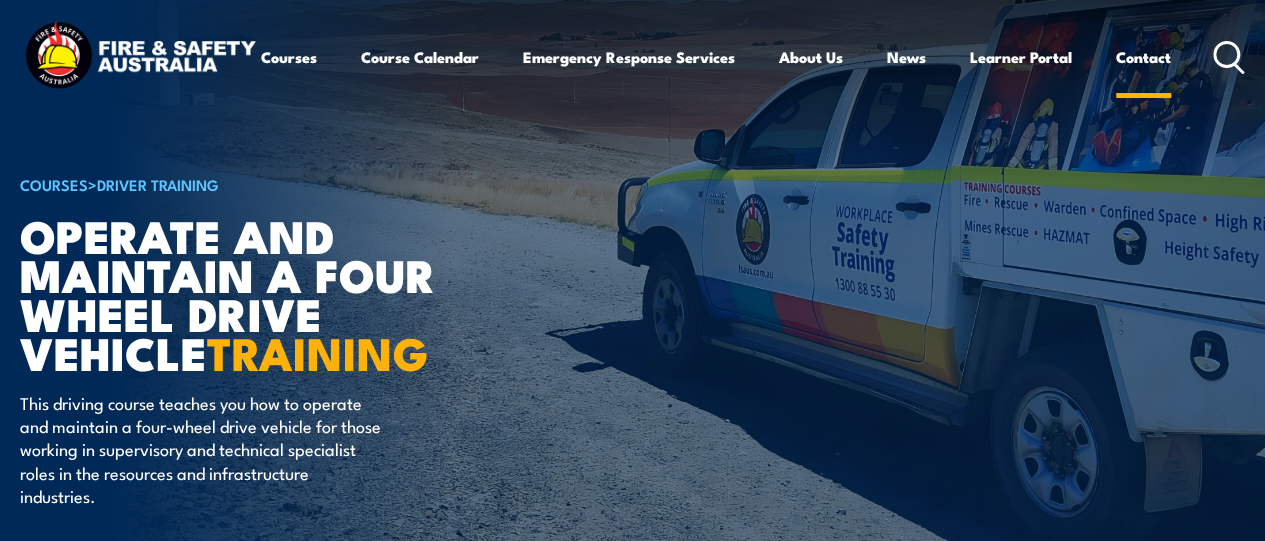 click on "Contact" at bounding box center [1143, 57] 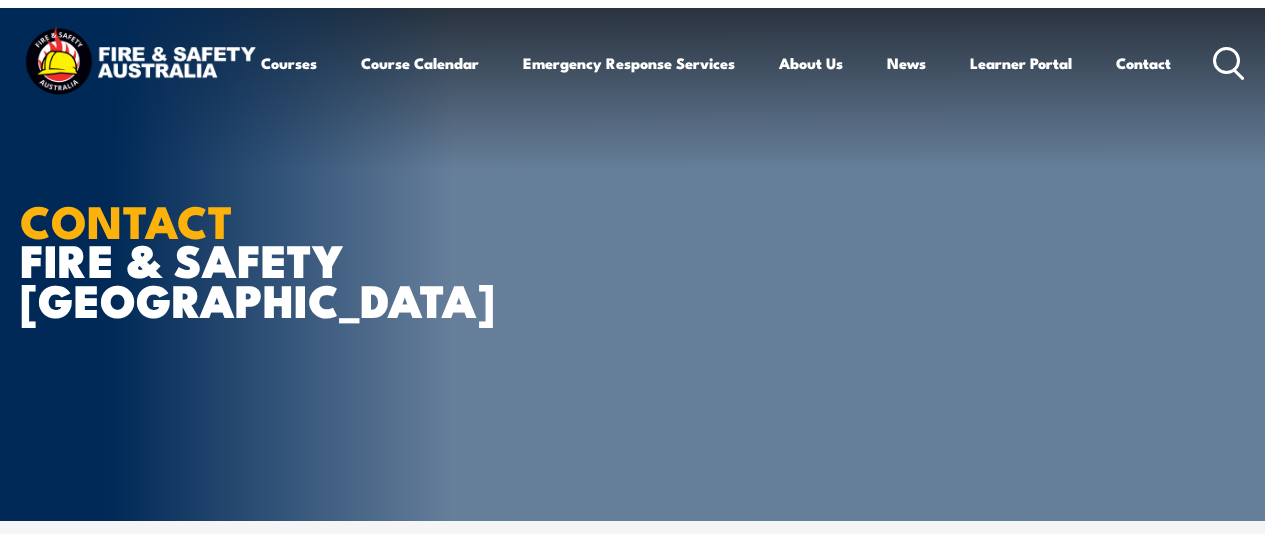 scroll, scrollTop: 0, scrollLeft: 0, axis: both 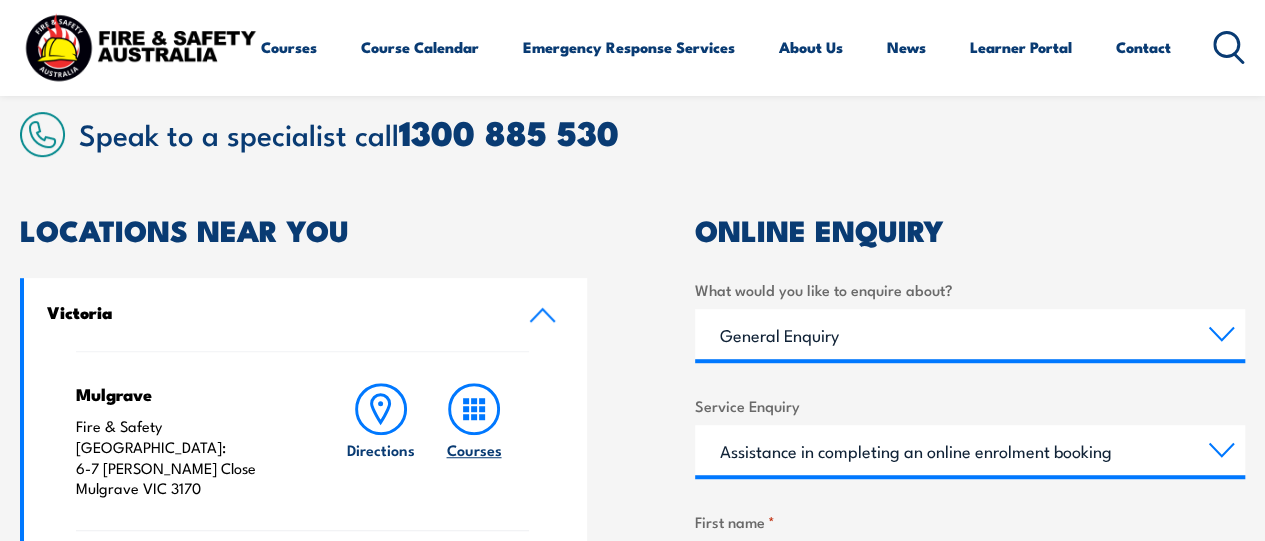 click 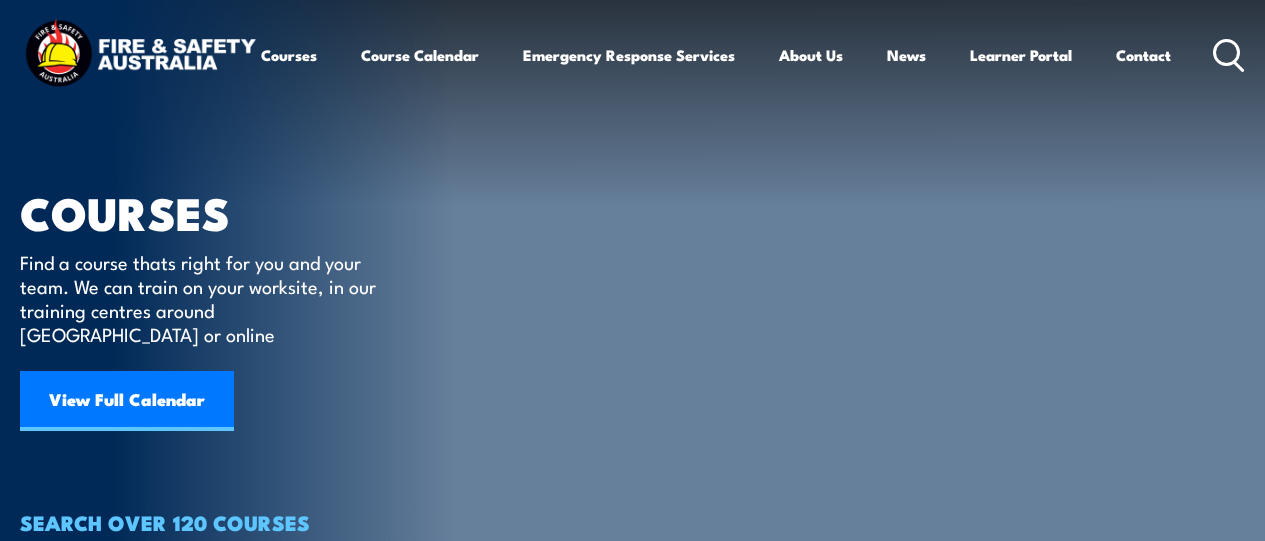 scroll, scrollTop: 0, scrollLeft: 0, axis: both 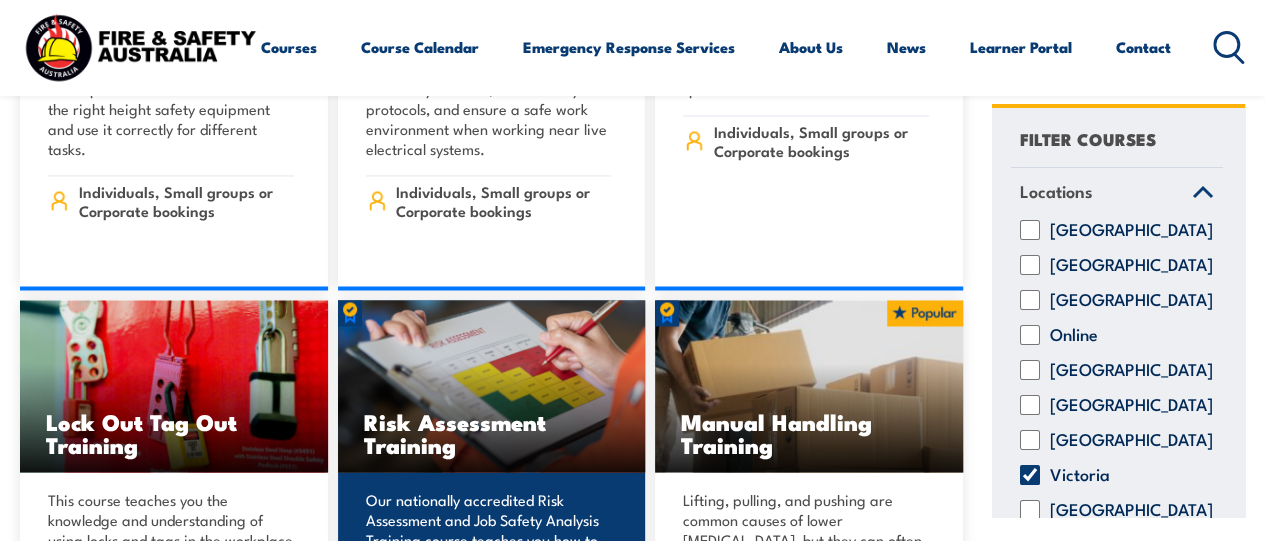 click at bounding box center [492, 386] 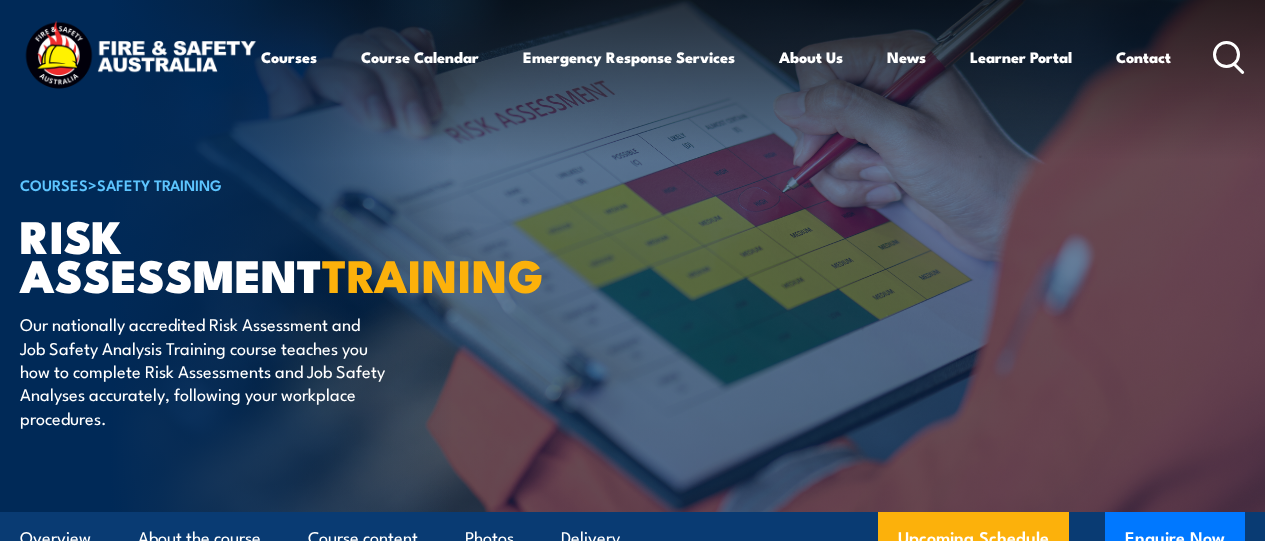 scroll, scrollTop: 0, scrollLeft: 0, axis: both 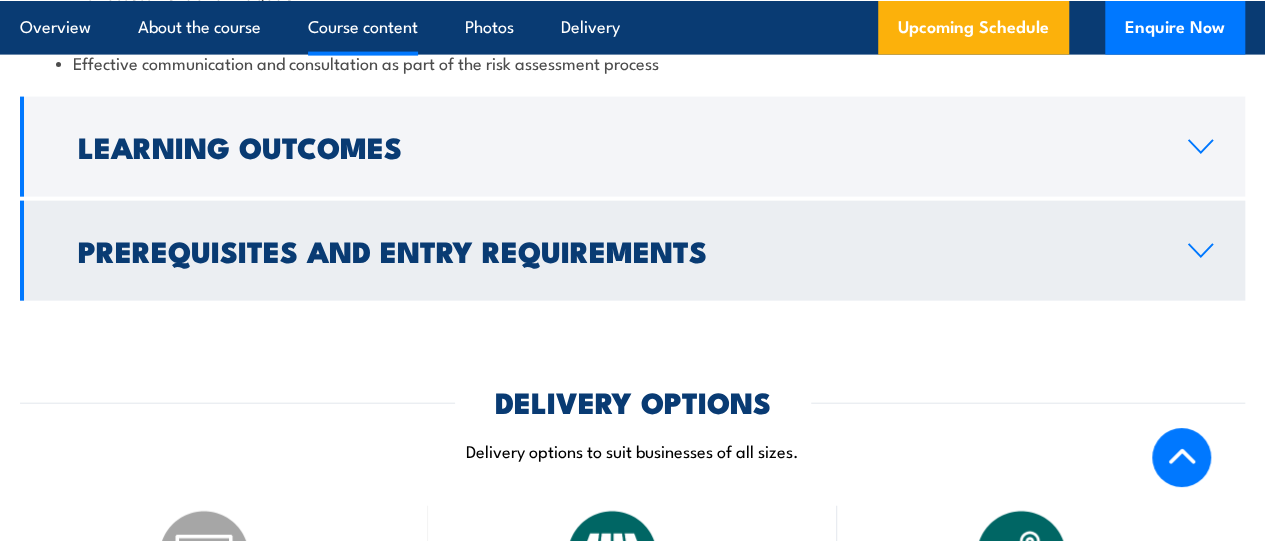 click 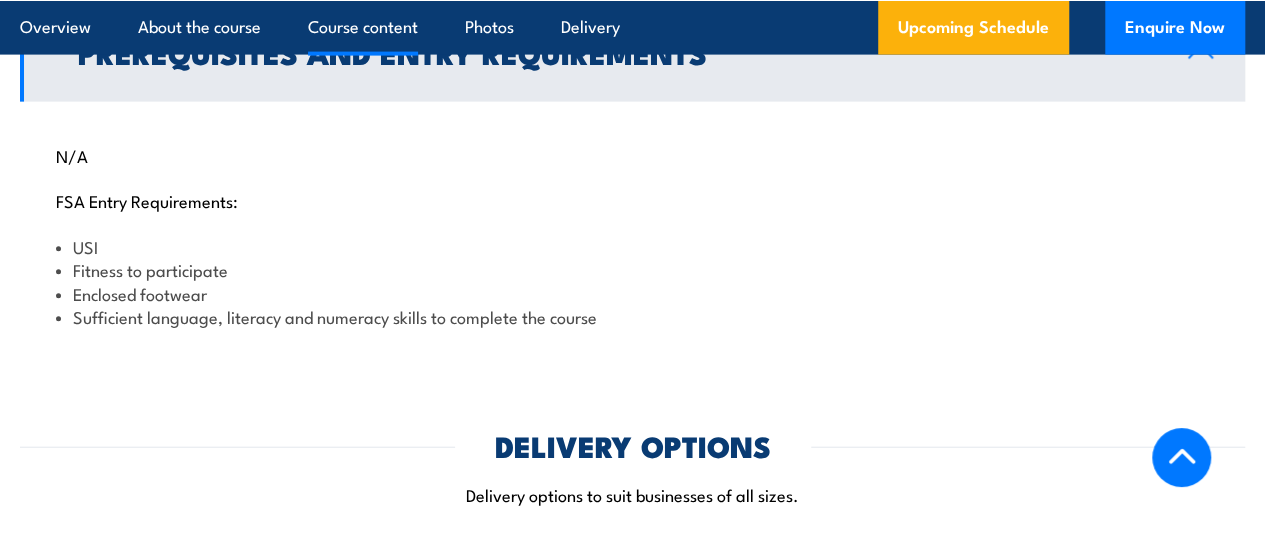 scroll, scrollTop: 2182, scrollLeft: 0, axis: vertical 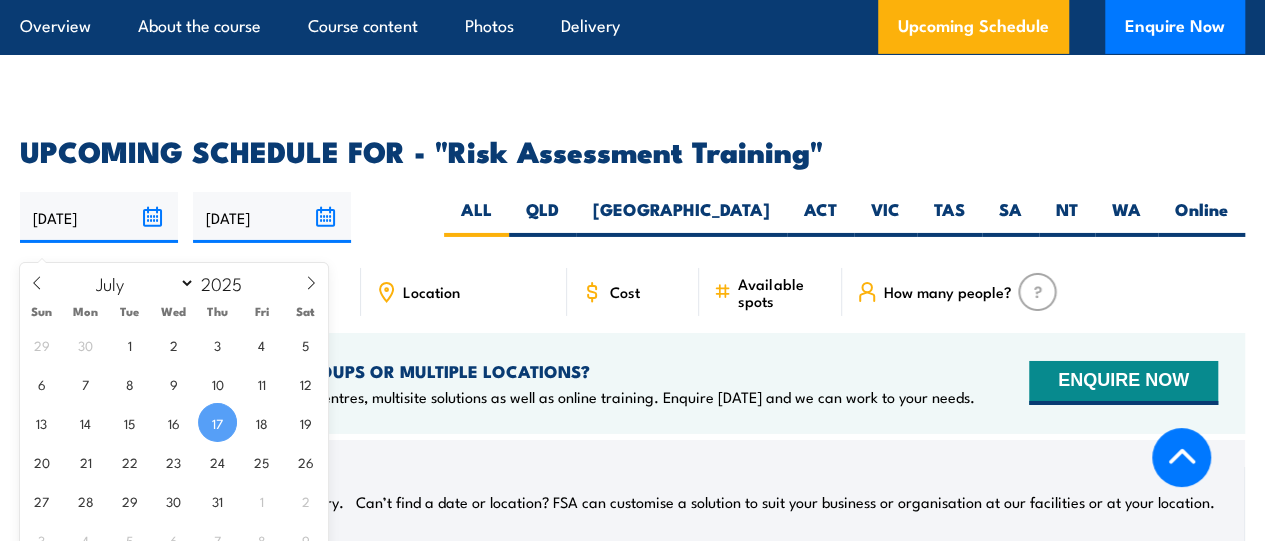 click on "[DATE]" at bounding box center (99, 217) 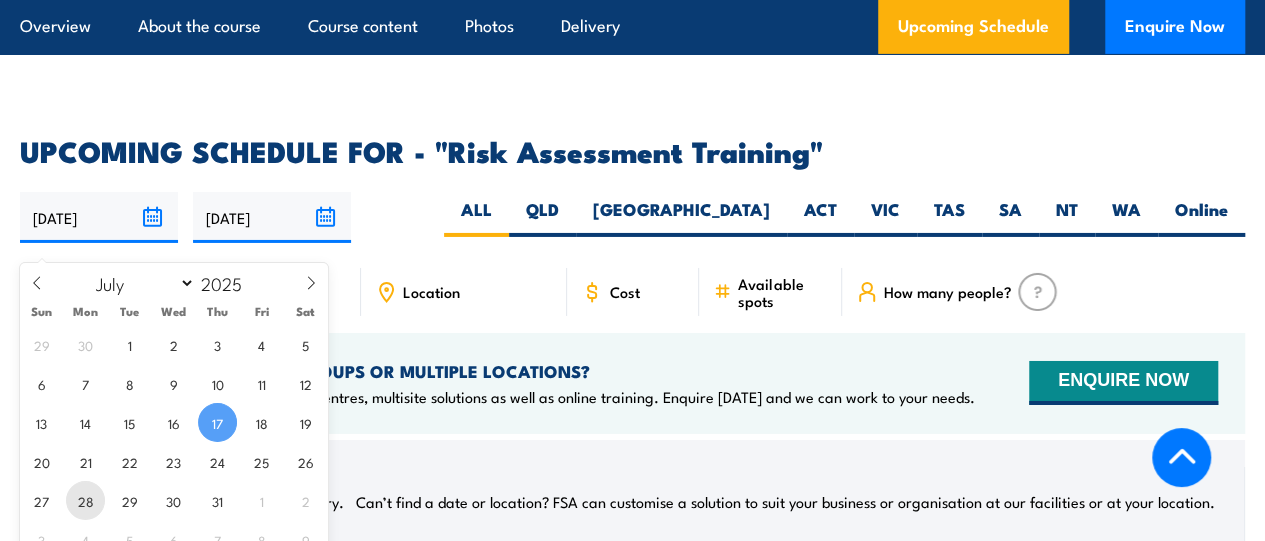 click on "28" at bounding box center [85, 500] 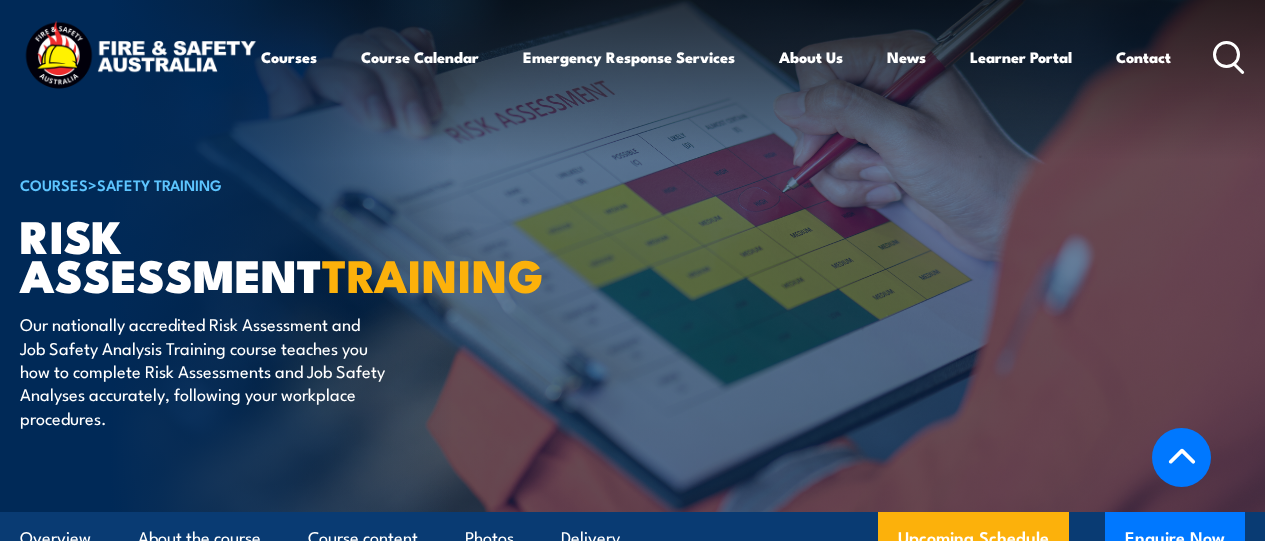 scroll, scrollTop: 3414, scrollLeft: 0, axis: vertical 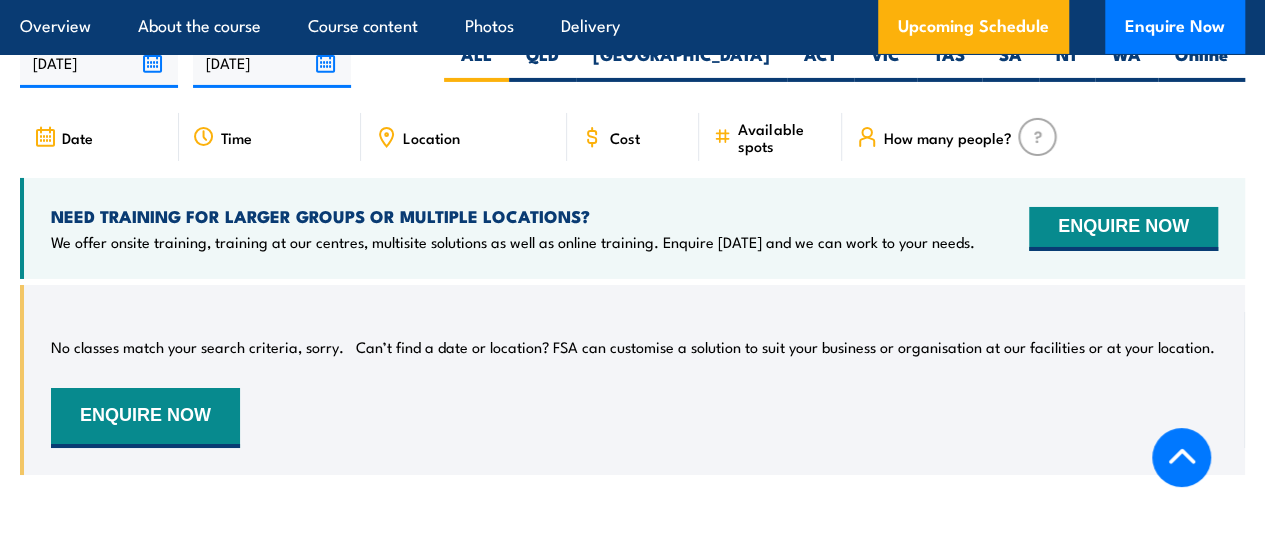 click on "13/01/2026" at bounding box center (272, 62) 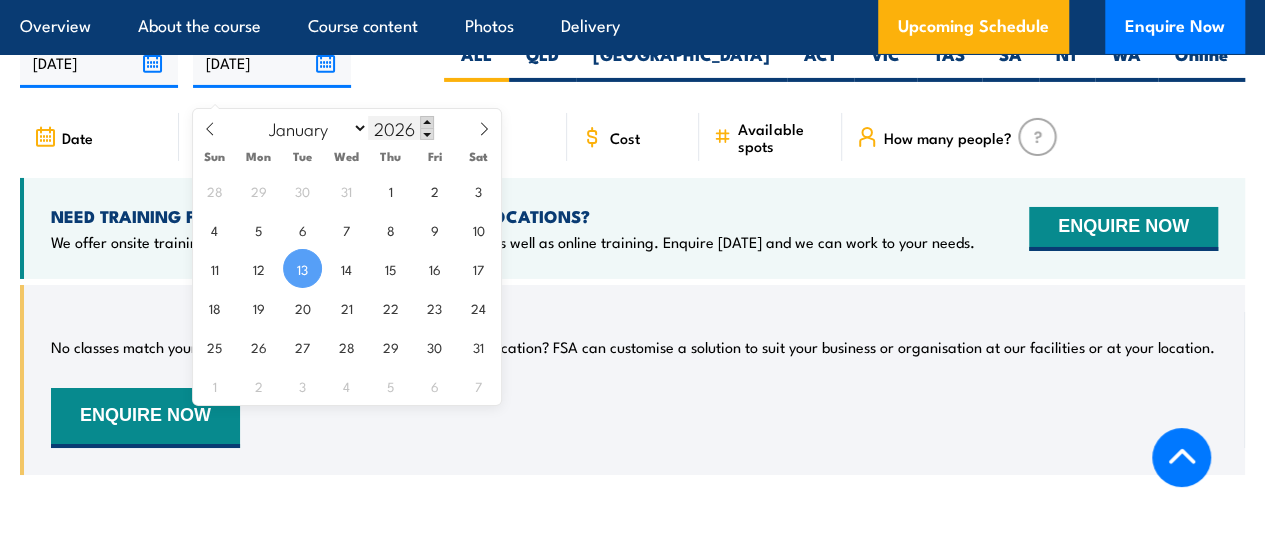 click at bounding box center [427, 122] 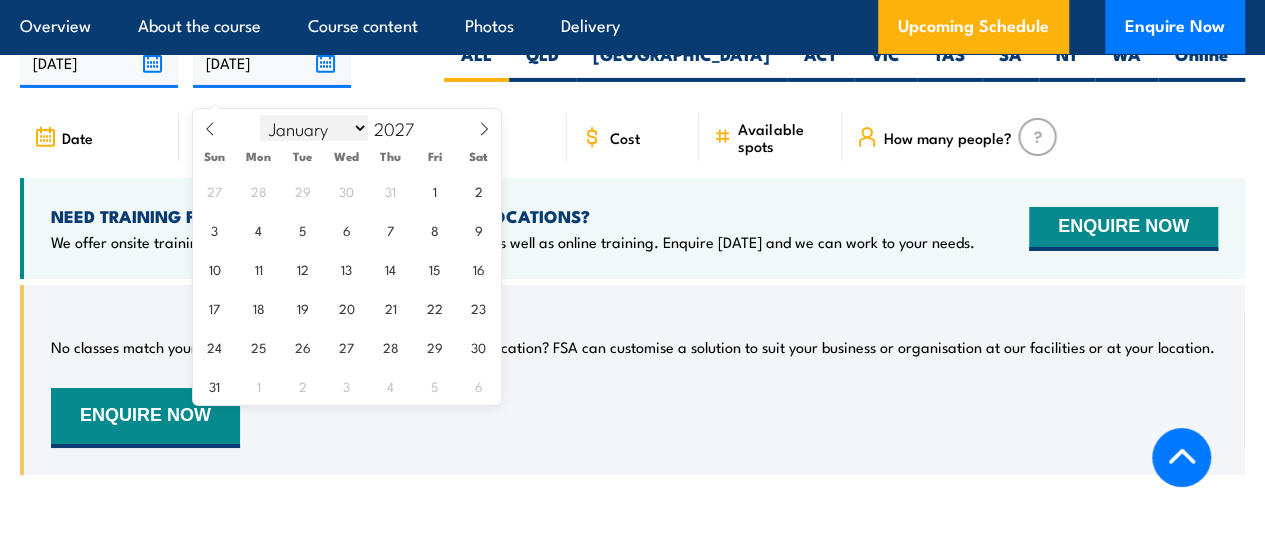 click on "January February March April May June July August September October November December" at bounding box center [314, 128] 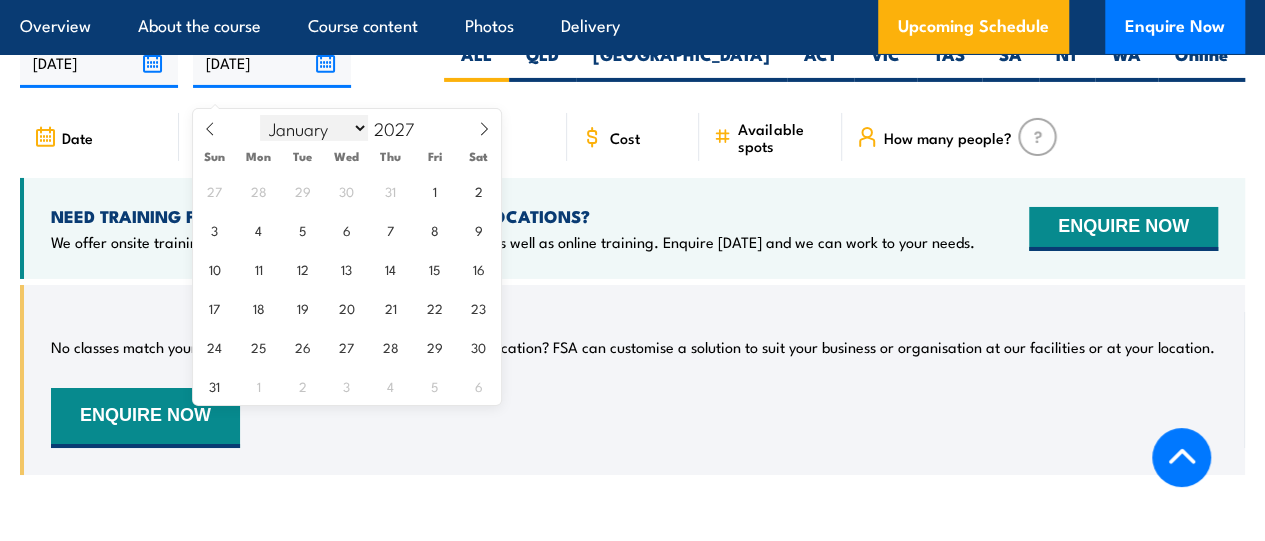 select on "7" 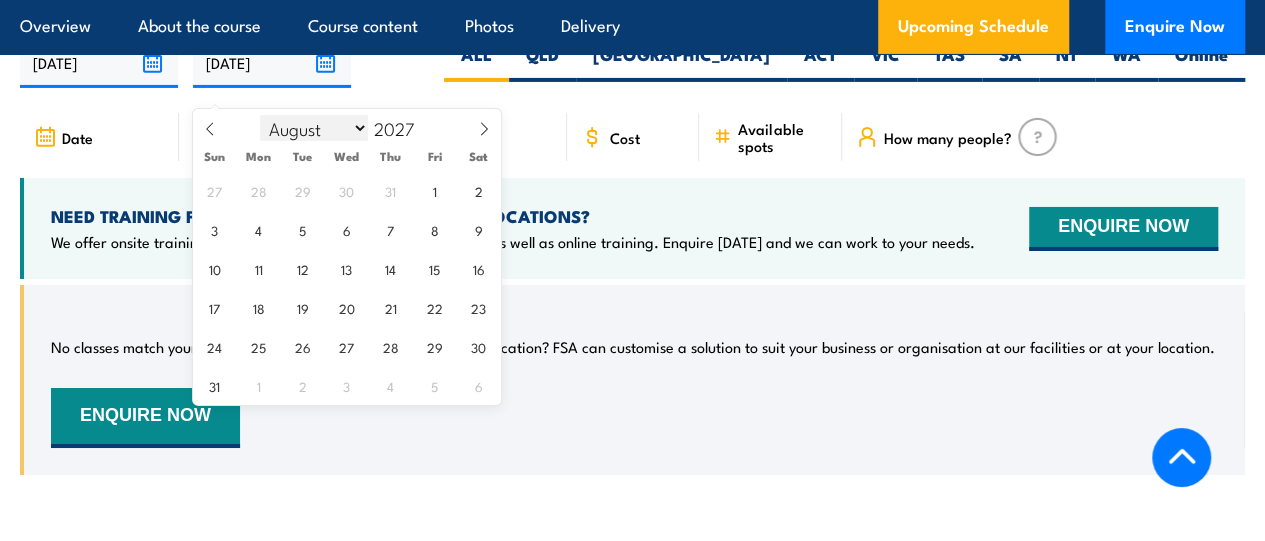 click on "January February March April May June July August September October November December" at bounding box center (314, 128) 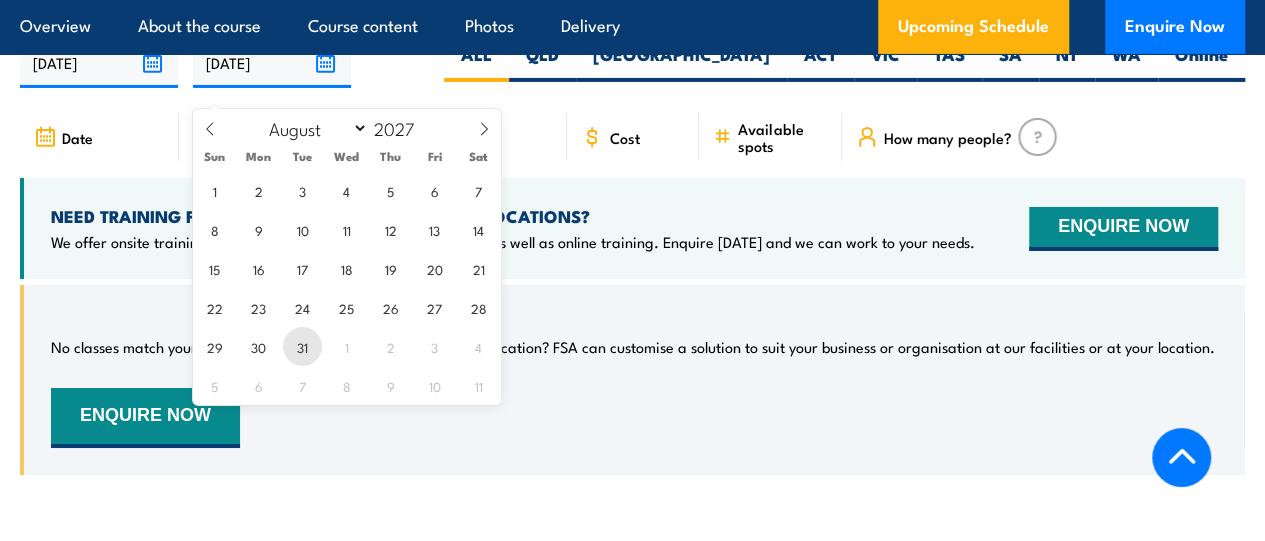 click on "31" at bounding box center (302, 346) 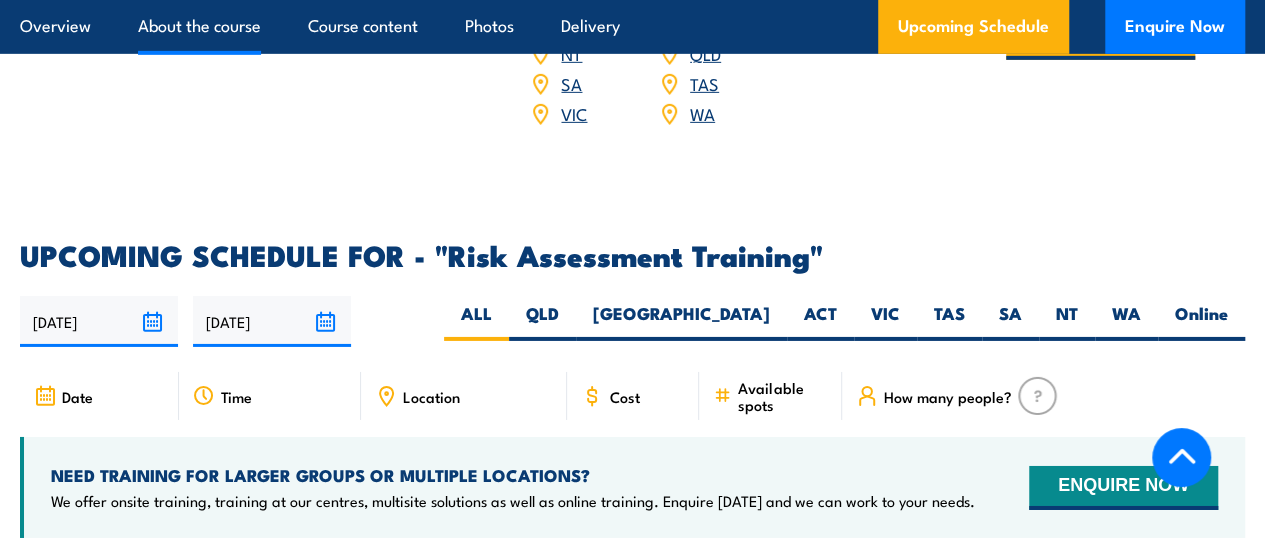 scroll, scrollTop: 0, scrollLeft: 0, axis: both 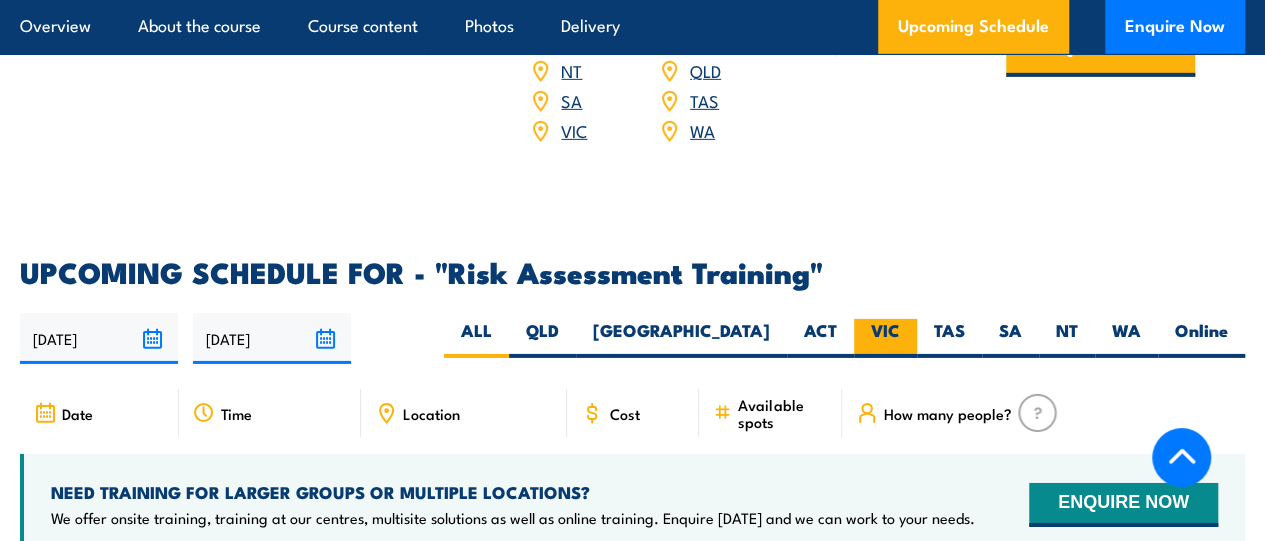 click on "VIC" at bounding box center [885, 338] 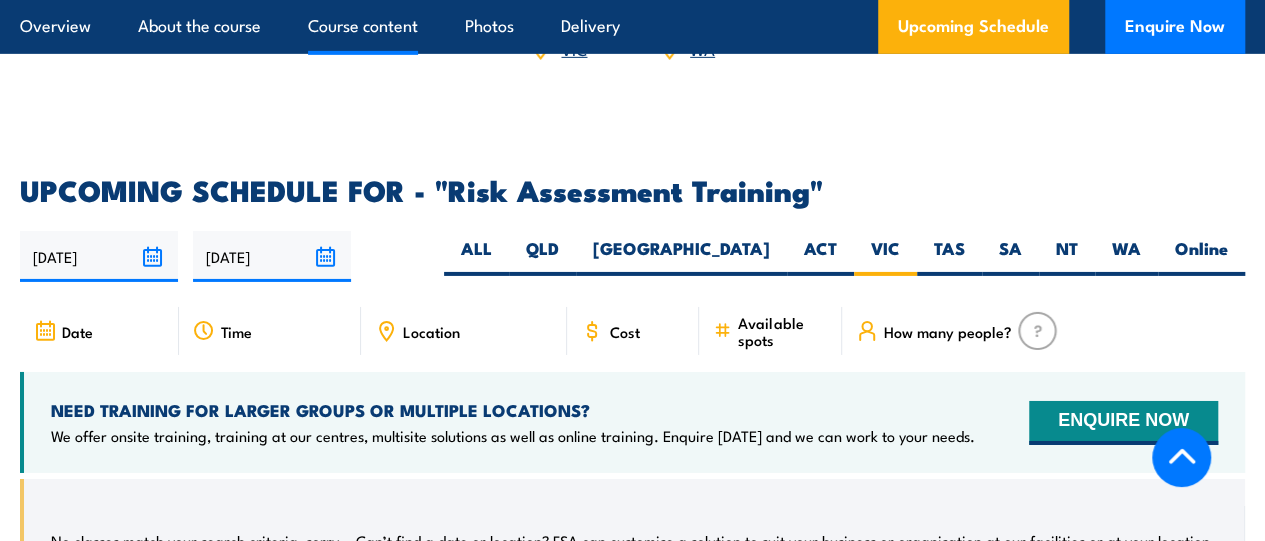 scroll, scrollTop: 0, scrollLeft: 0, axis: both 